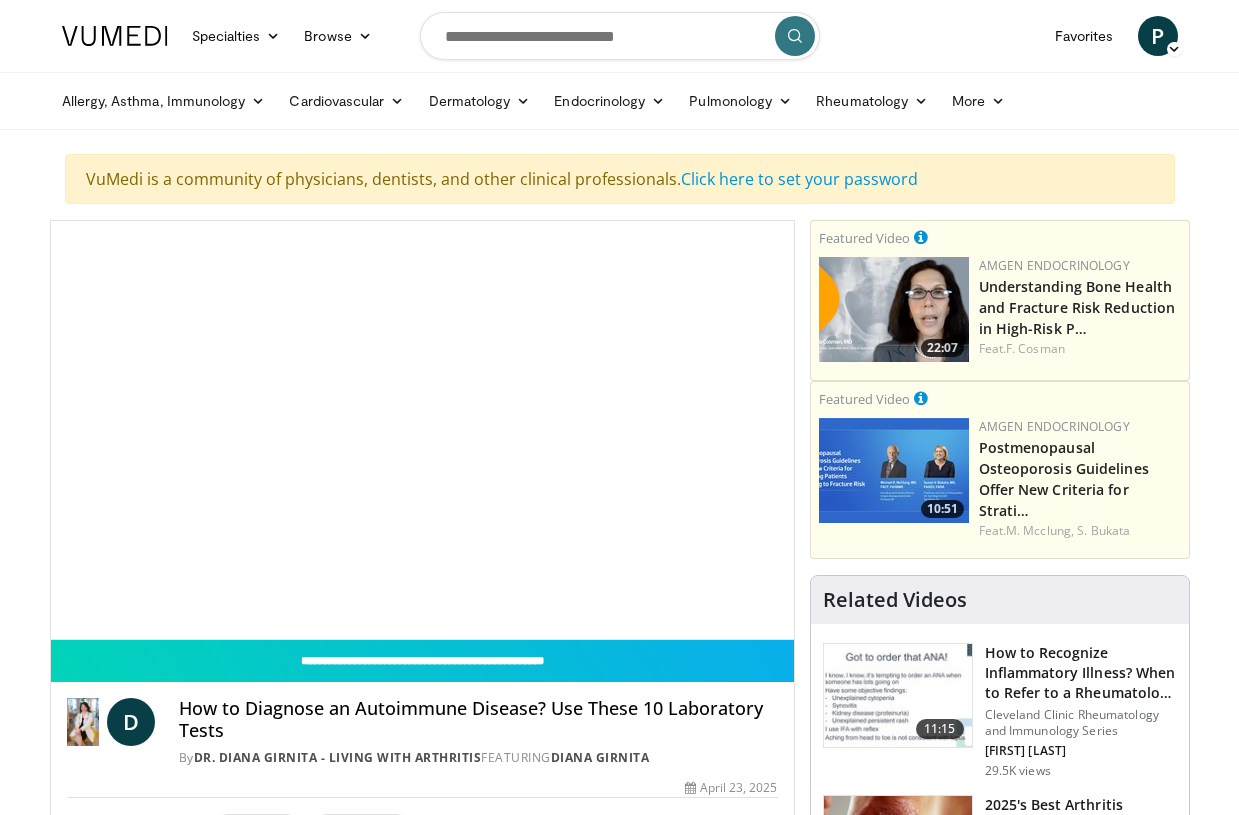 scroll, scrollTop: 0, scrollLeft: 0, axis: both 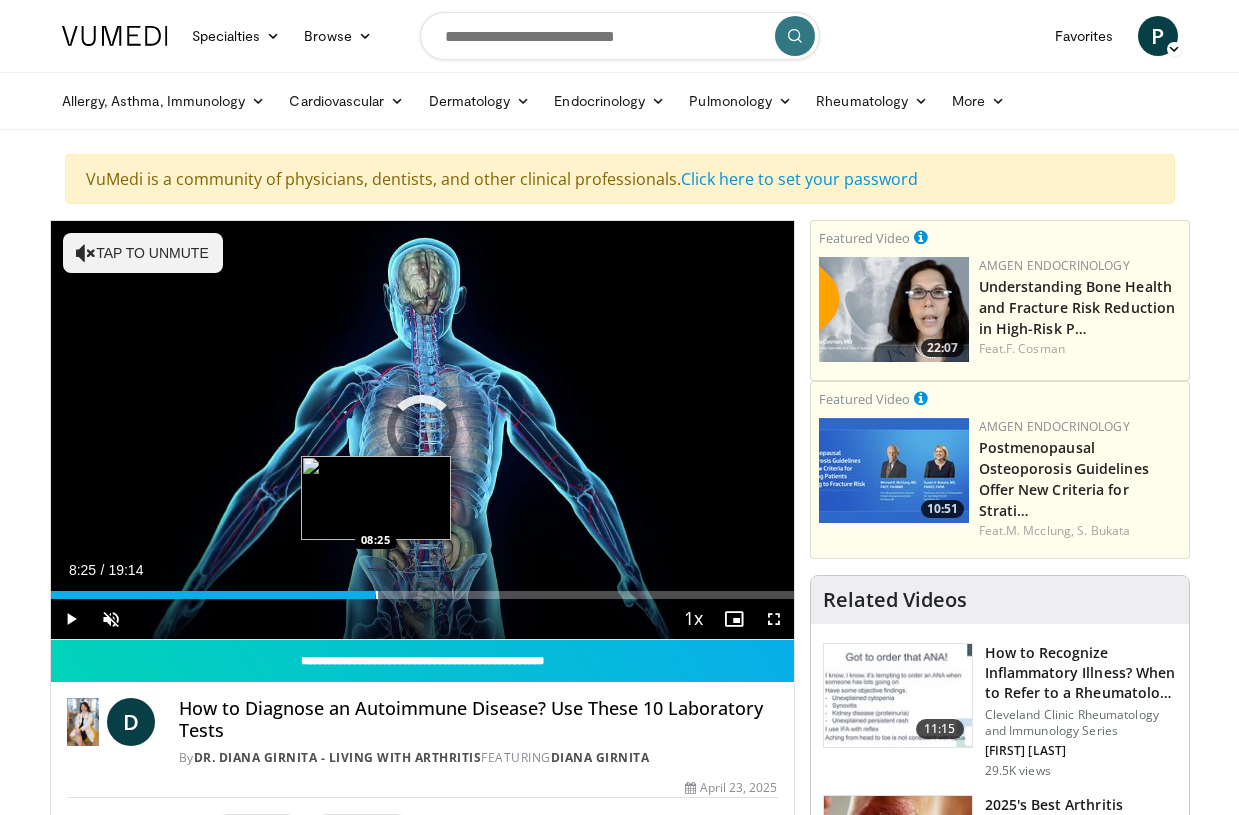 click at bounding box center [377, 595] 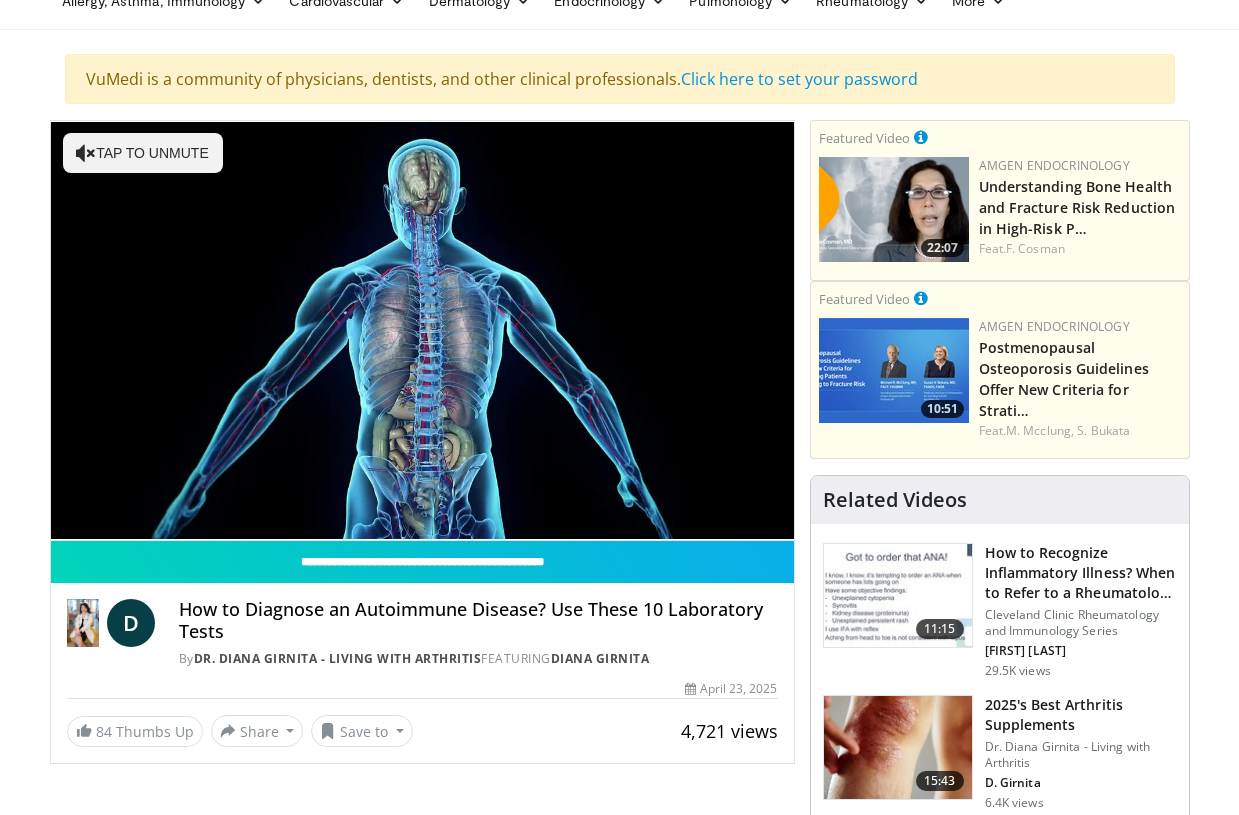 scroll, scrollTop: 0, scrollLeft: 0, axis: both 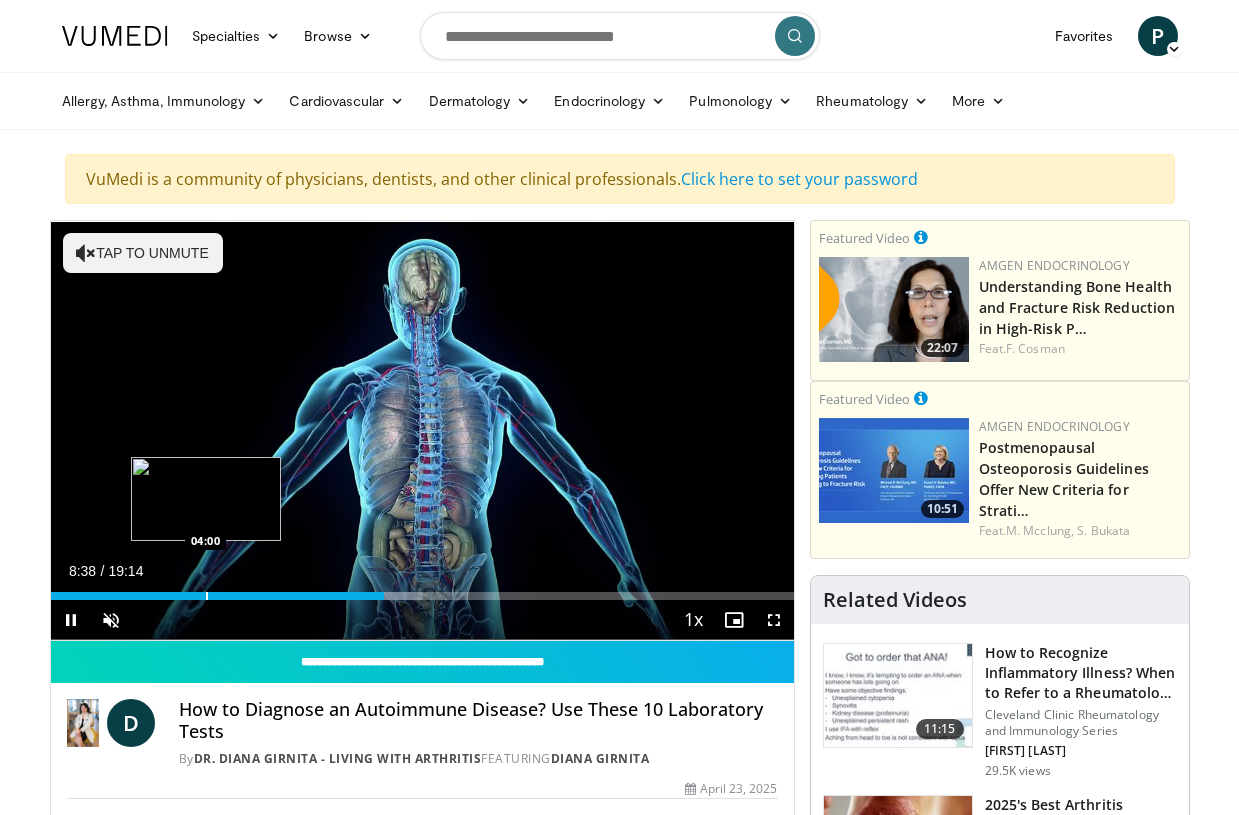 click at bounding box center [207, 596] 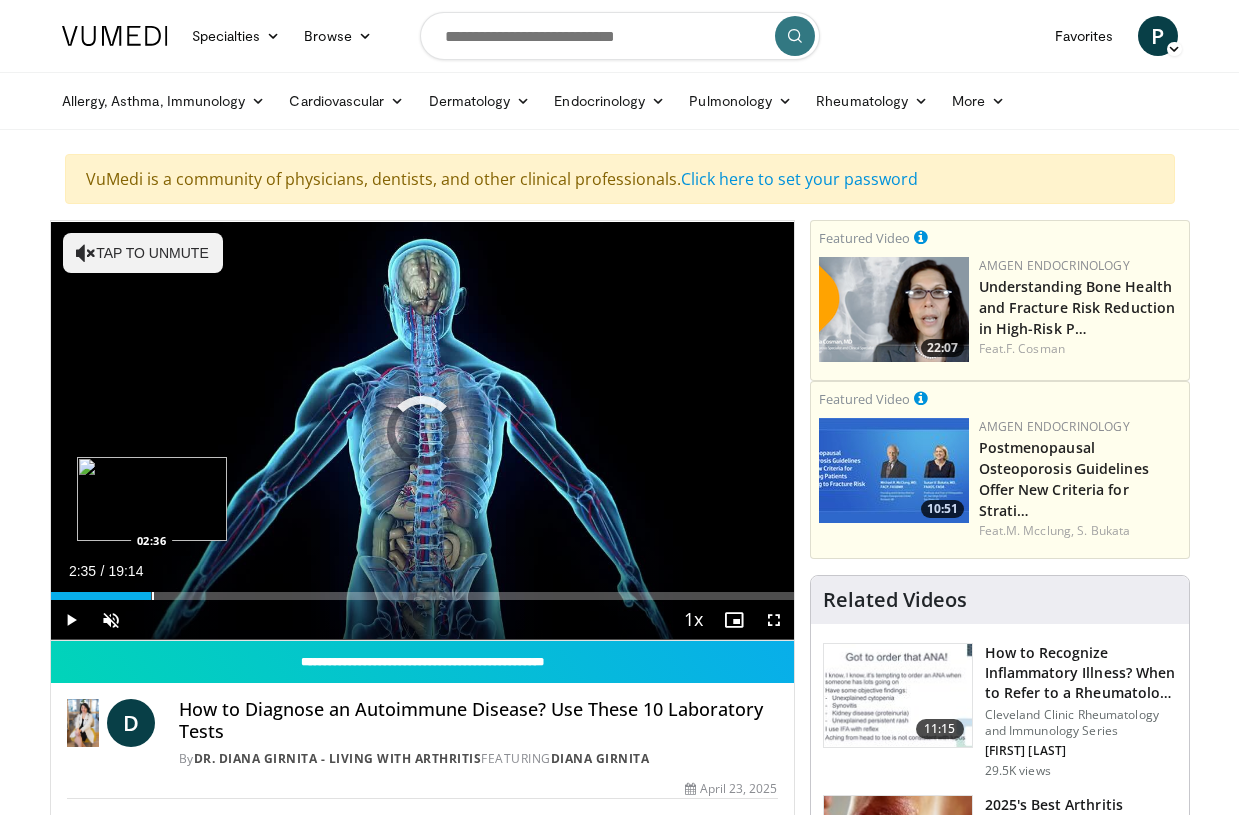 click at bounding box center (153, 596) 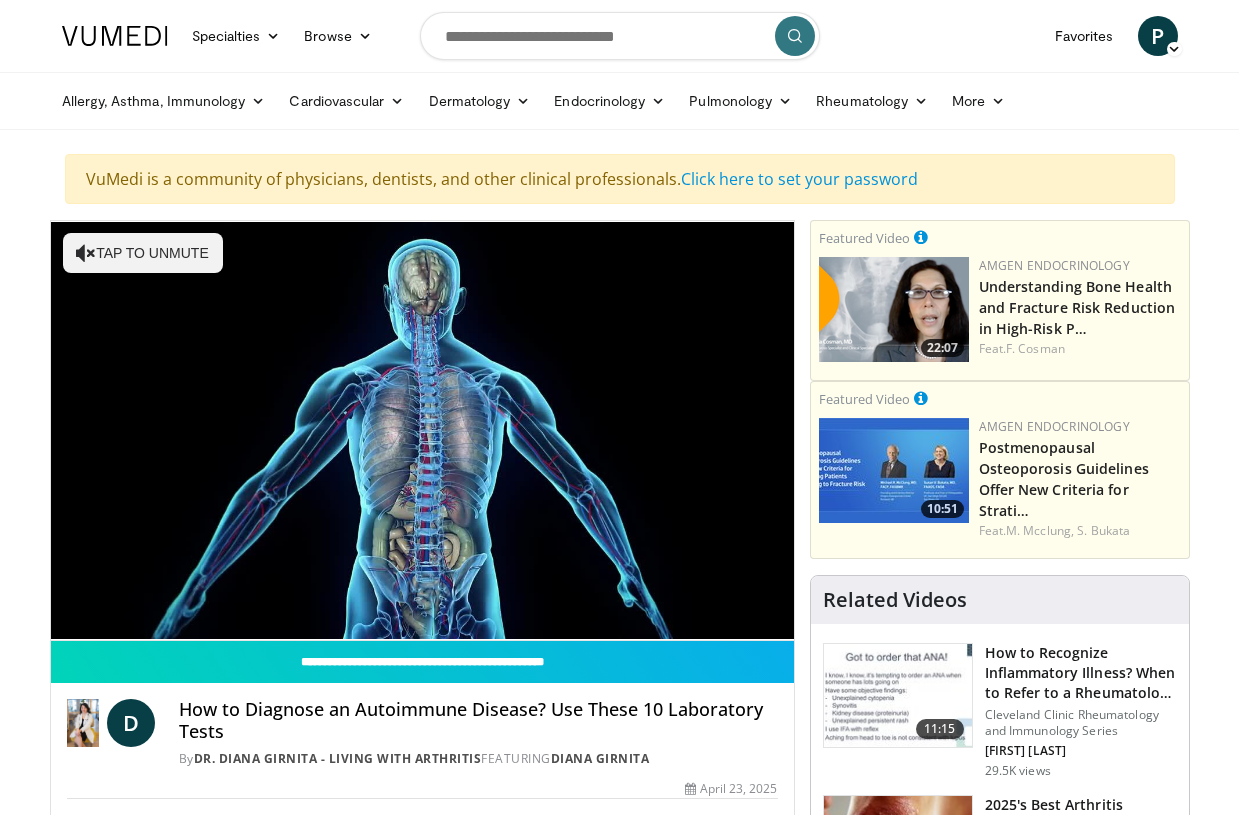 drag, startPoint x: 435, startPoint y: 643, endPoint x: 209, endPoint y: 688, distance: 230.43654 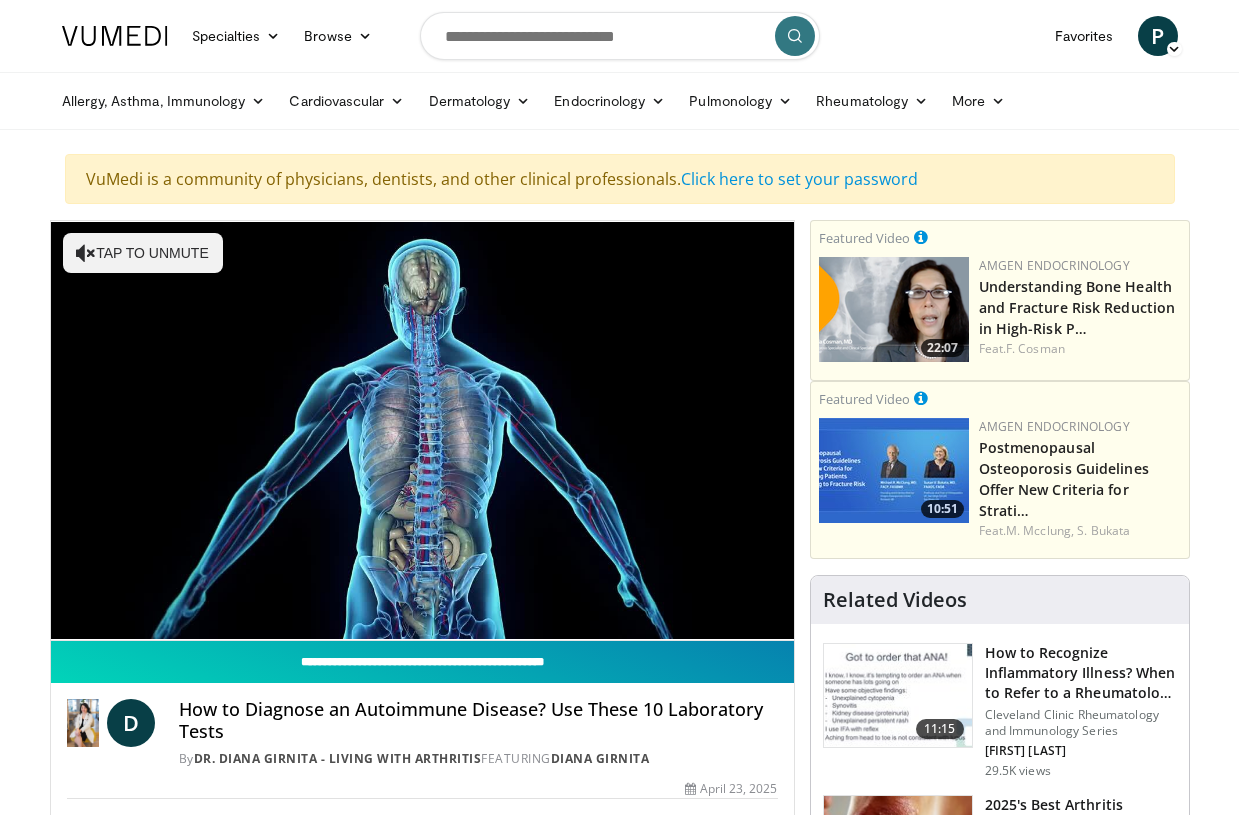 click on "**********" at bounding box center (422, 662) 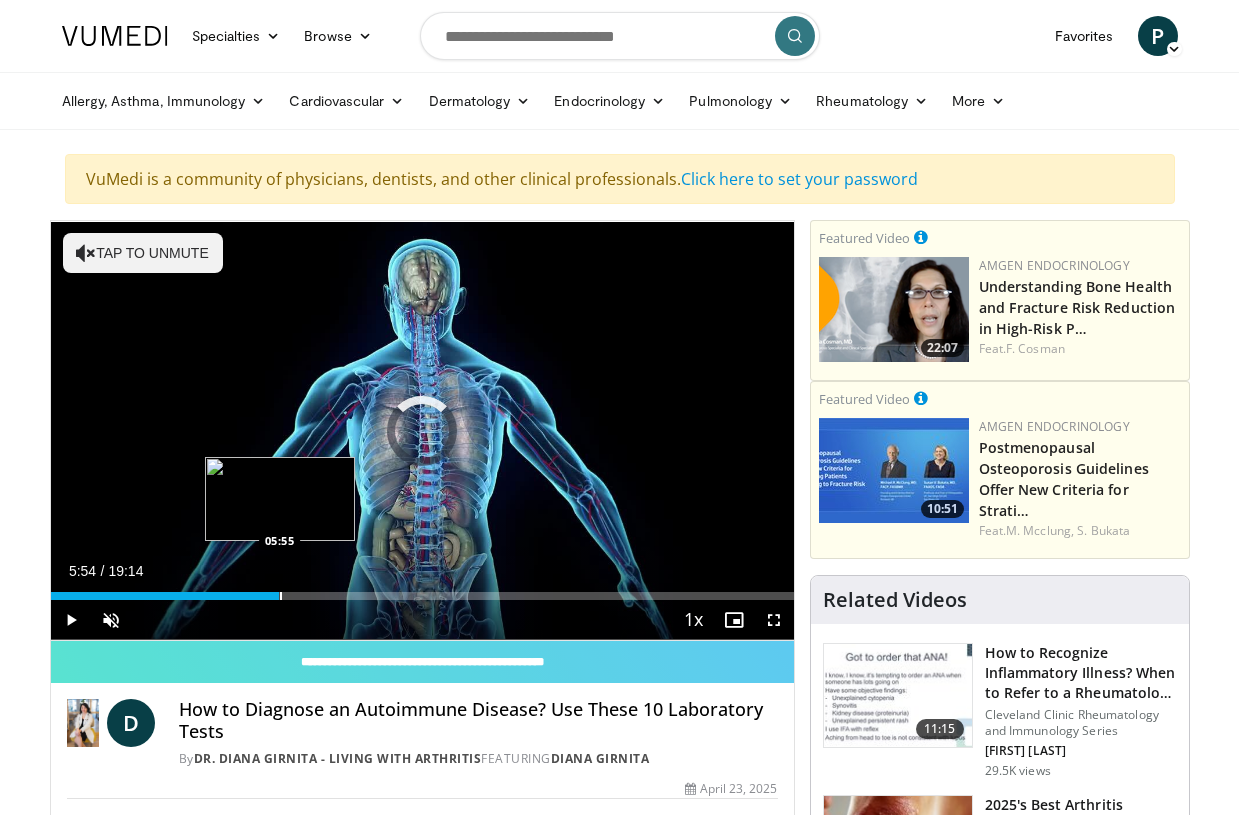 click on "Loaded :  20.75% 05:54 05:55" at bounding box center [422, 590] 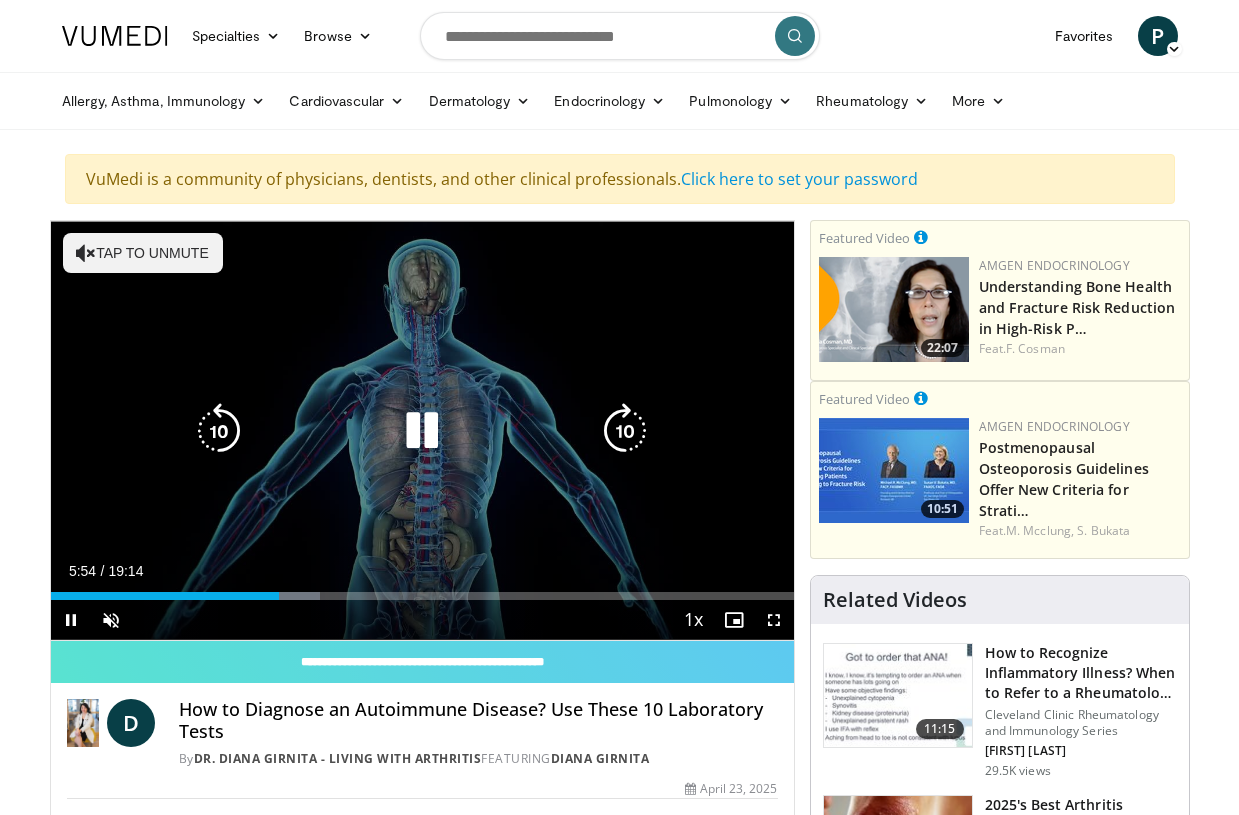 click on "10 seconds
Tap to unmute" at bounding box center (422, 430) 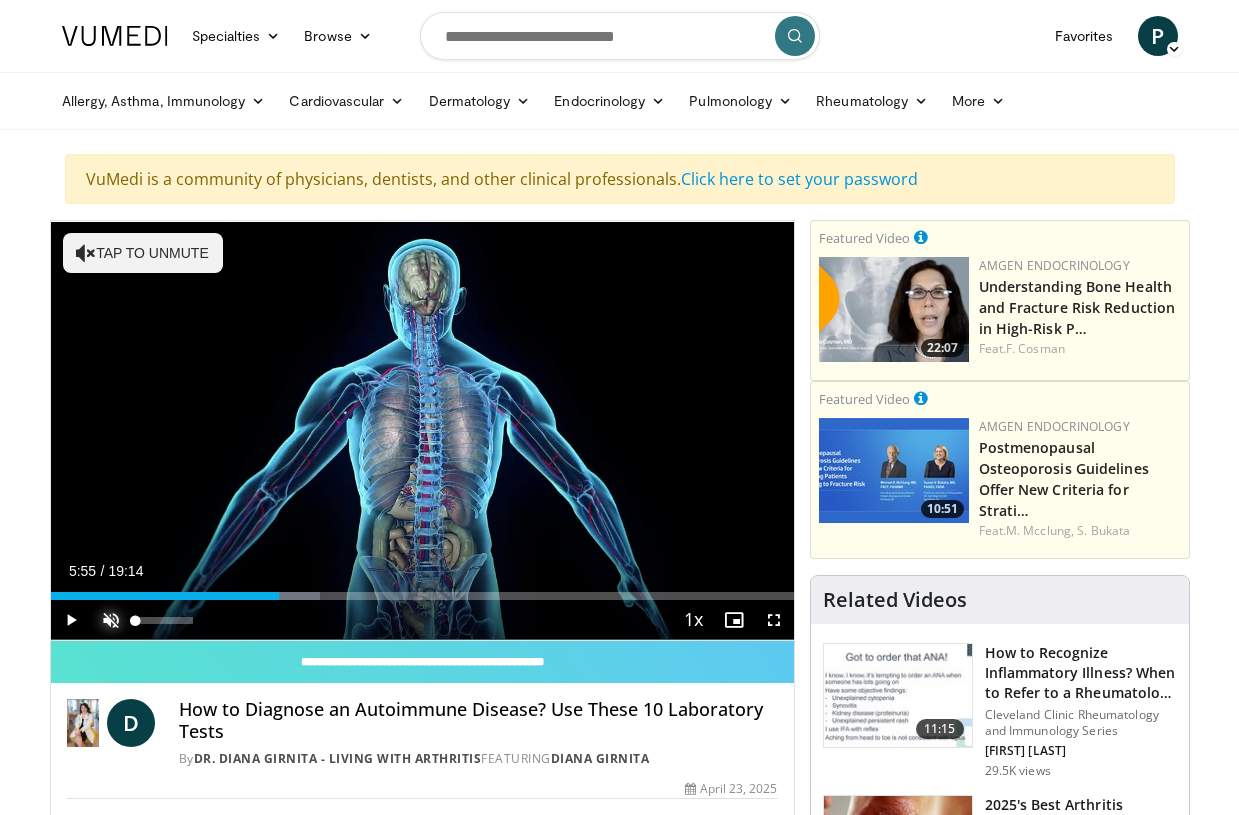 click at bounding box center [111, 620] 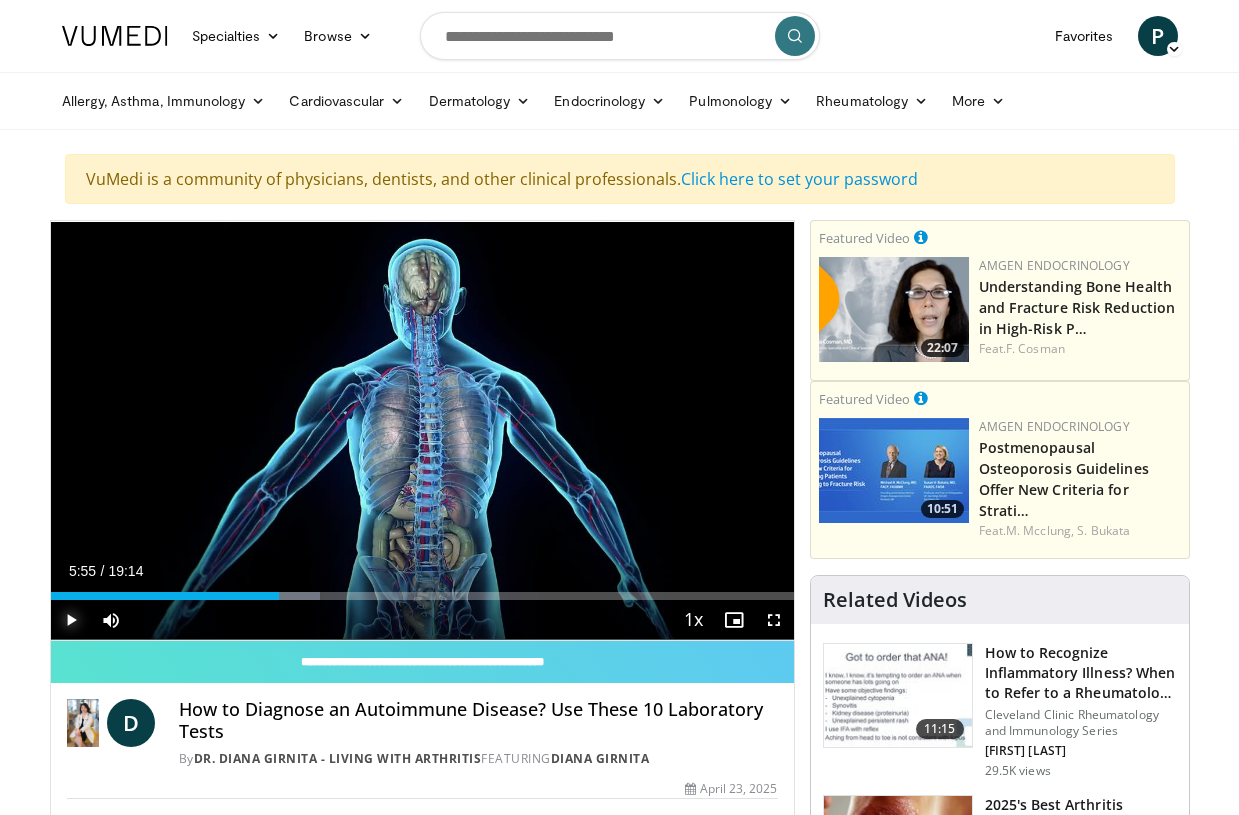 click at bounding box center (71, 620) 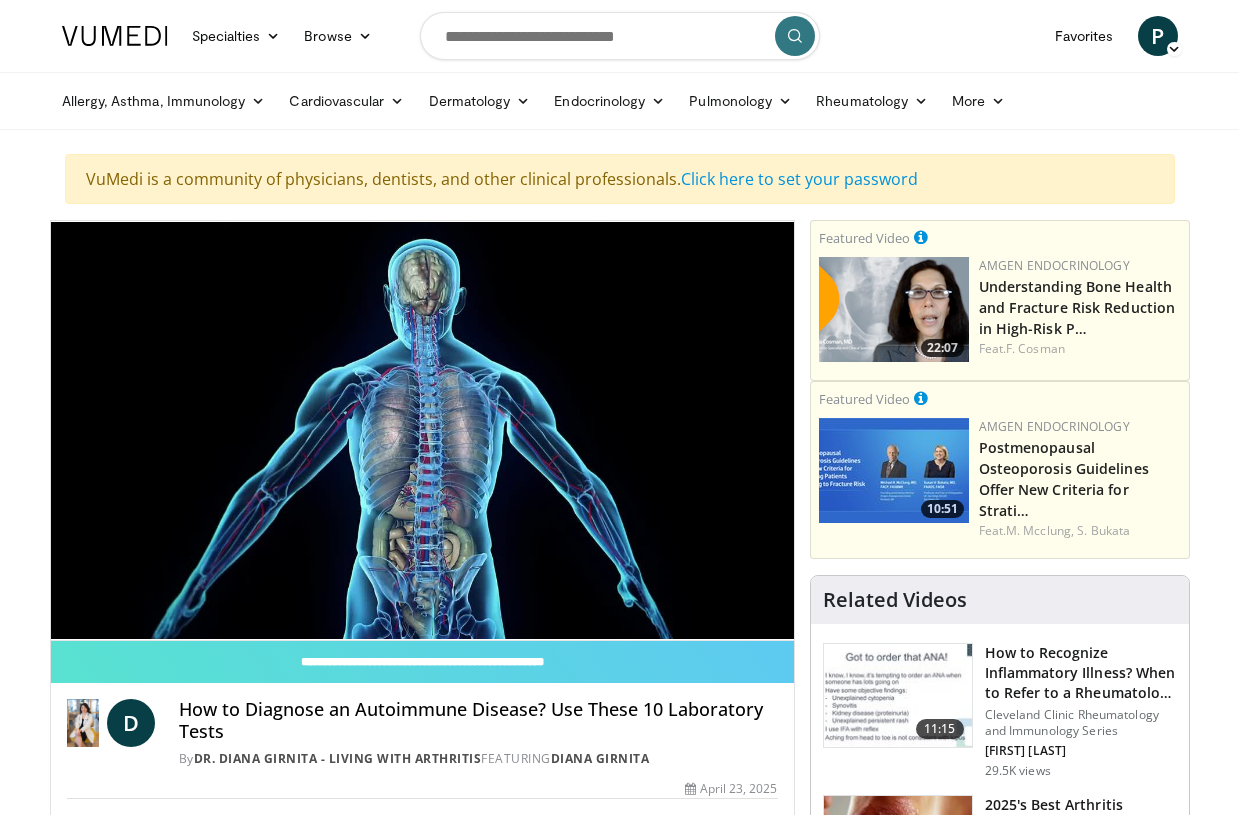 click on "**********" at bounding box center (422, 431) 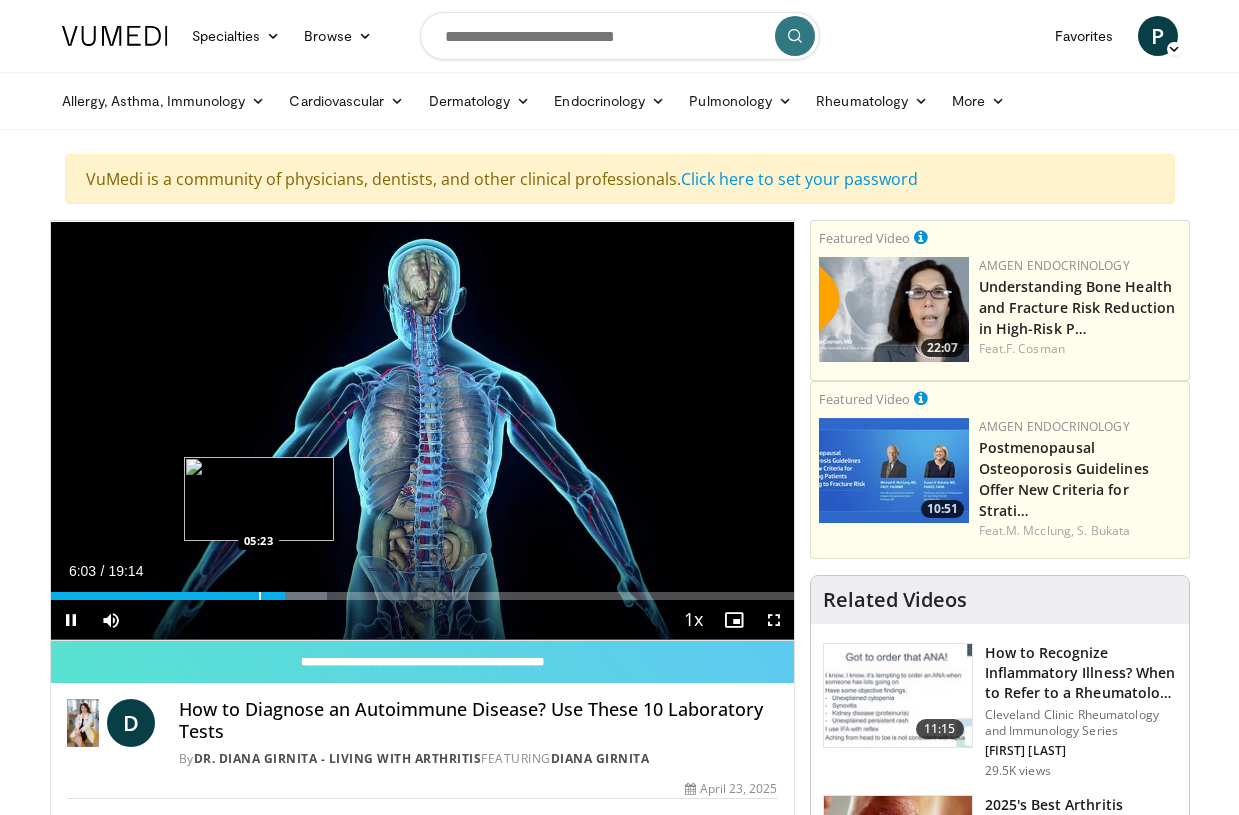 click at bounding box center [260, 596] 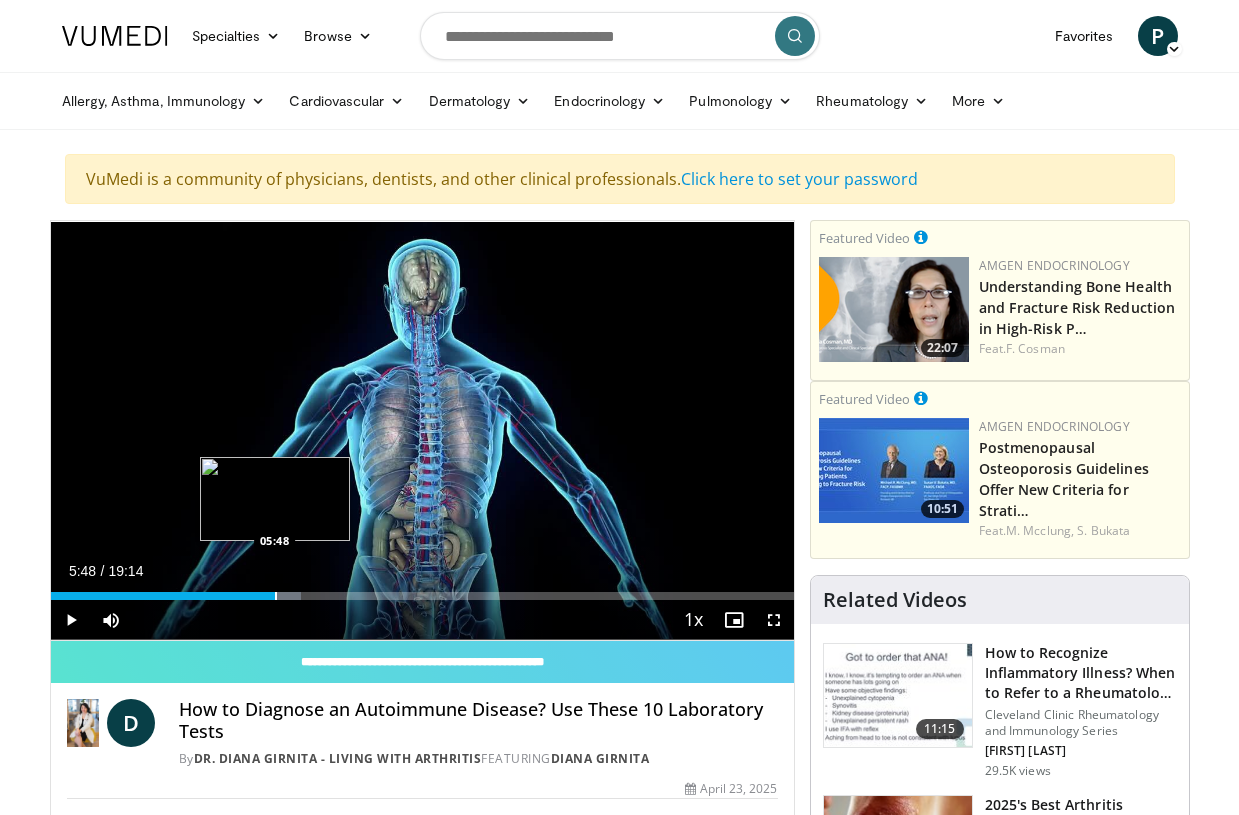 click on "Loaded :  33.72% 05:26 05:48" at bounding box center (422, 590) 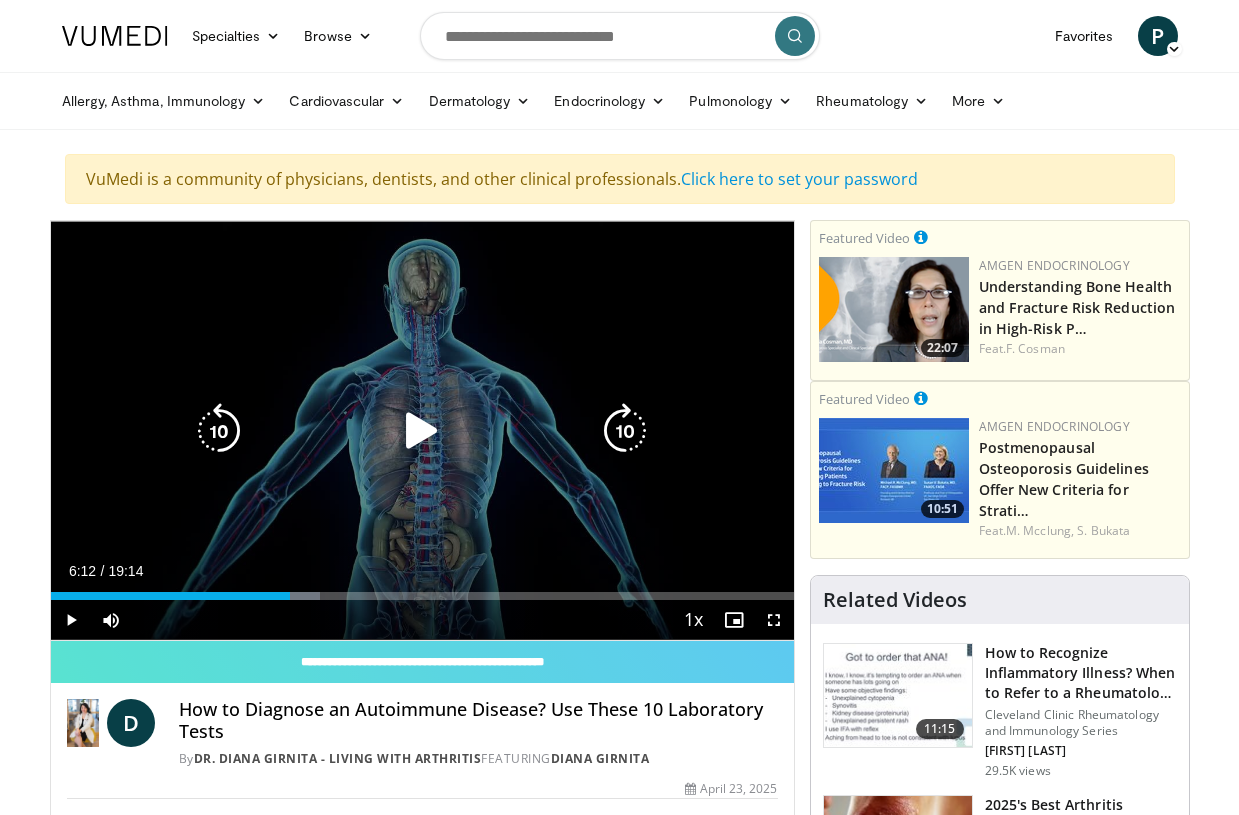 click on "Loaded :  36.32% [TIME] [TIME]" at bounding box center [422, 590] 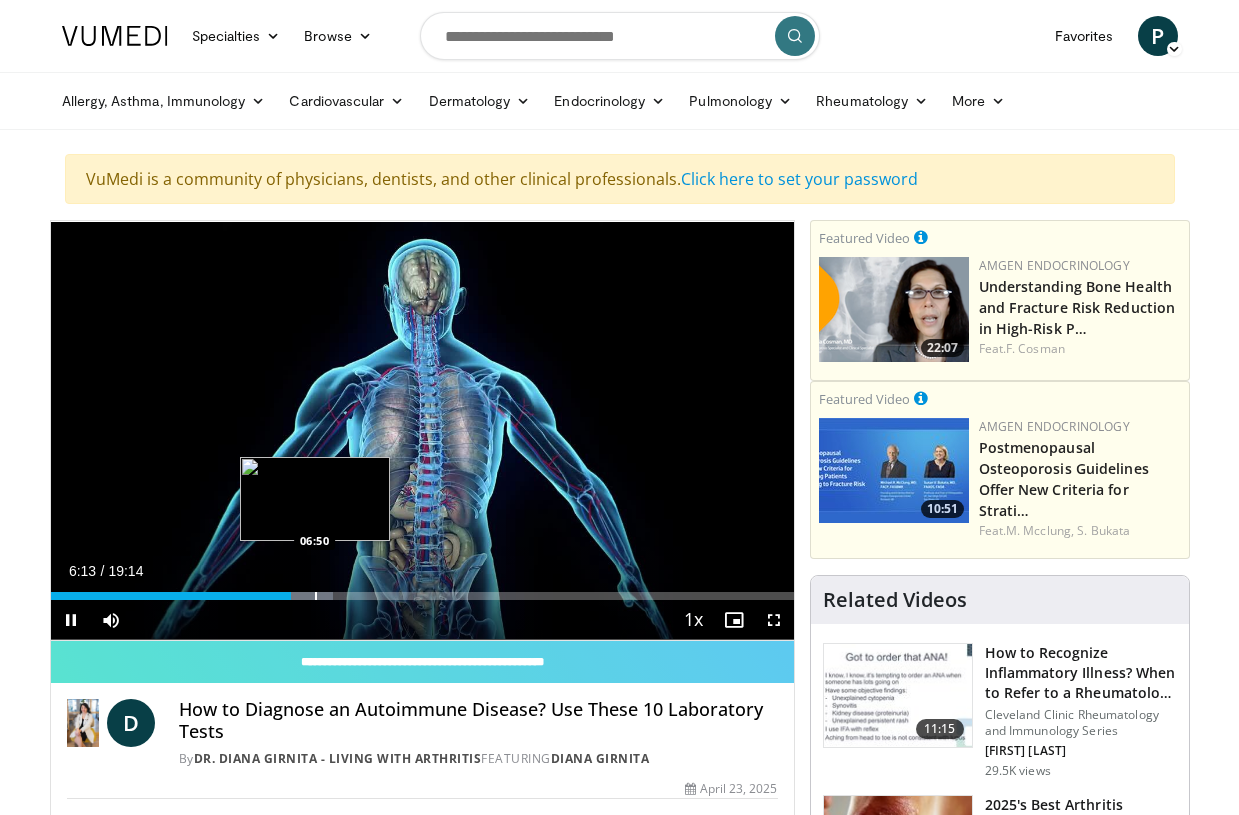 click on "Loaded :  38.05% 06:13 06:50" at bounding box center (422, 590) 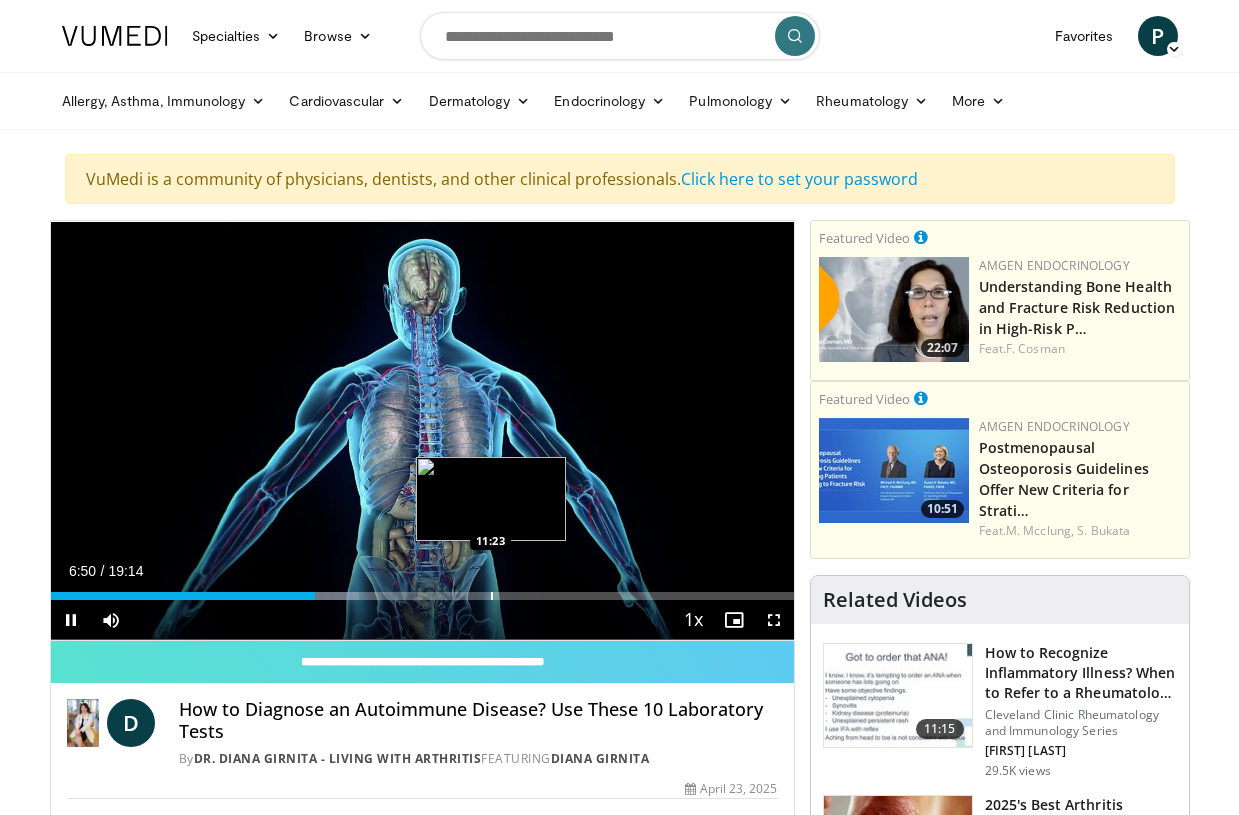 click on "Loaded :  41.51% 06:50 11:23" at bounding box center (422, 590) 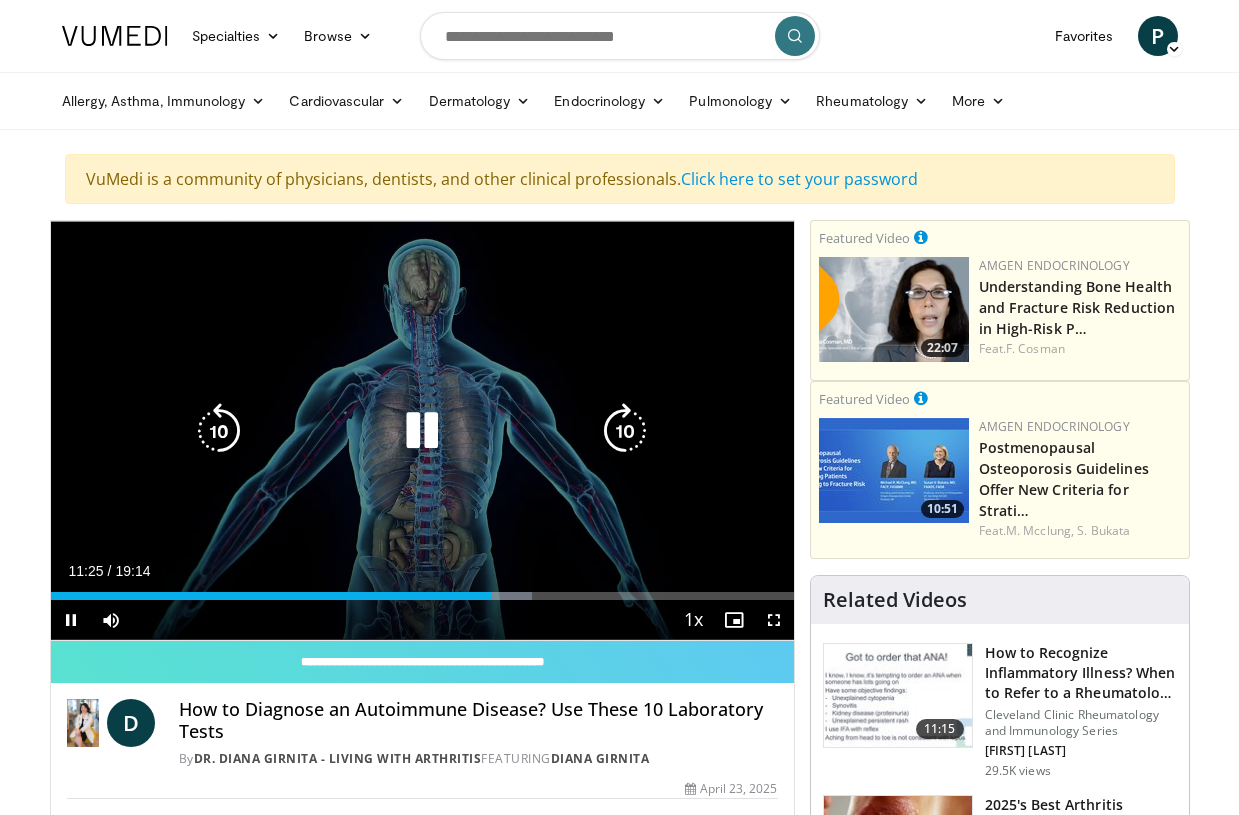 click at bounding box center [422, 431] 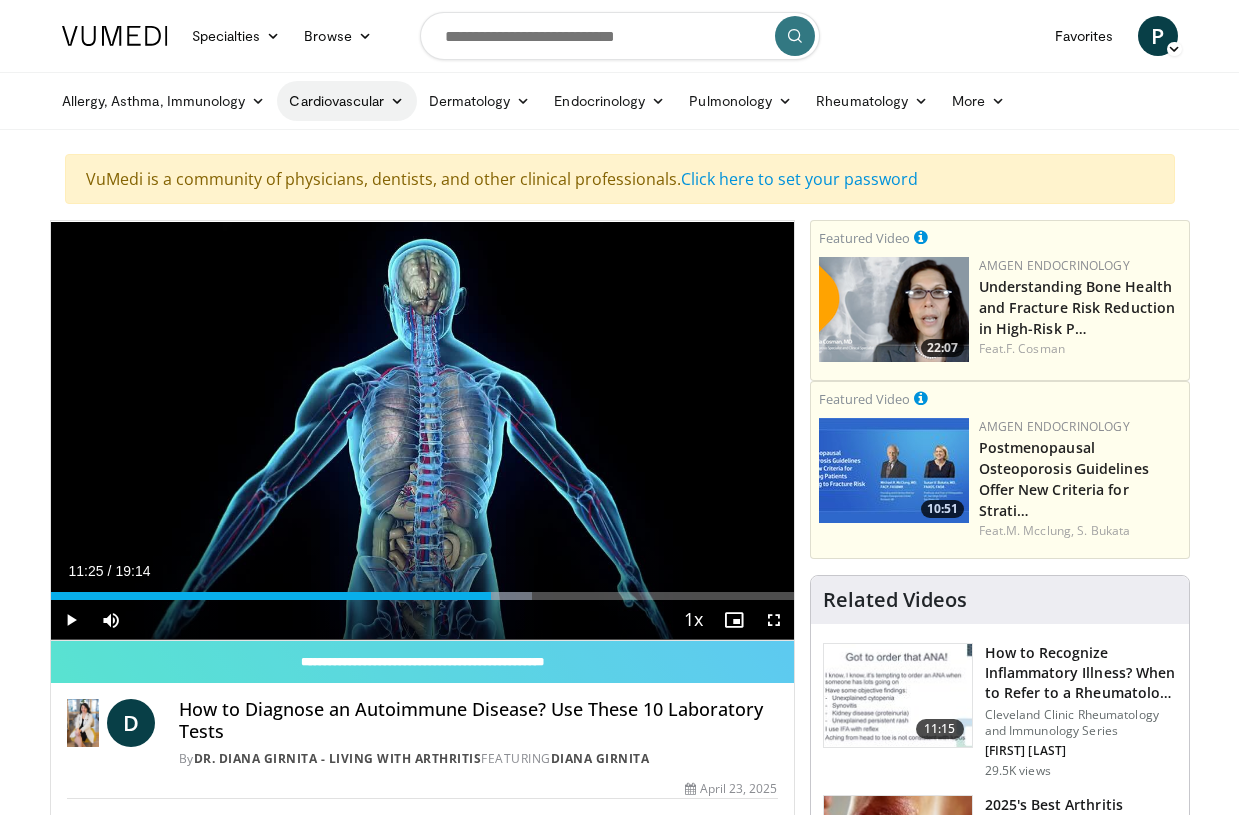 click on "Cardiovascular" at bounding box center [346, 101] 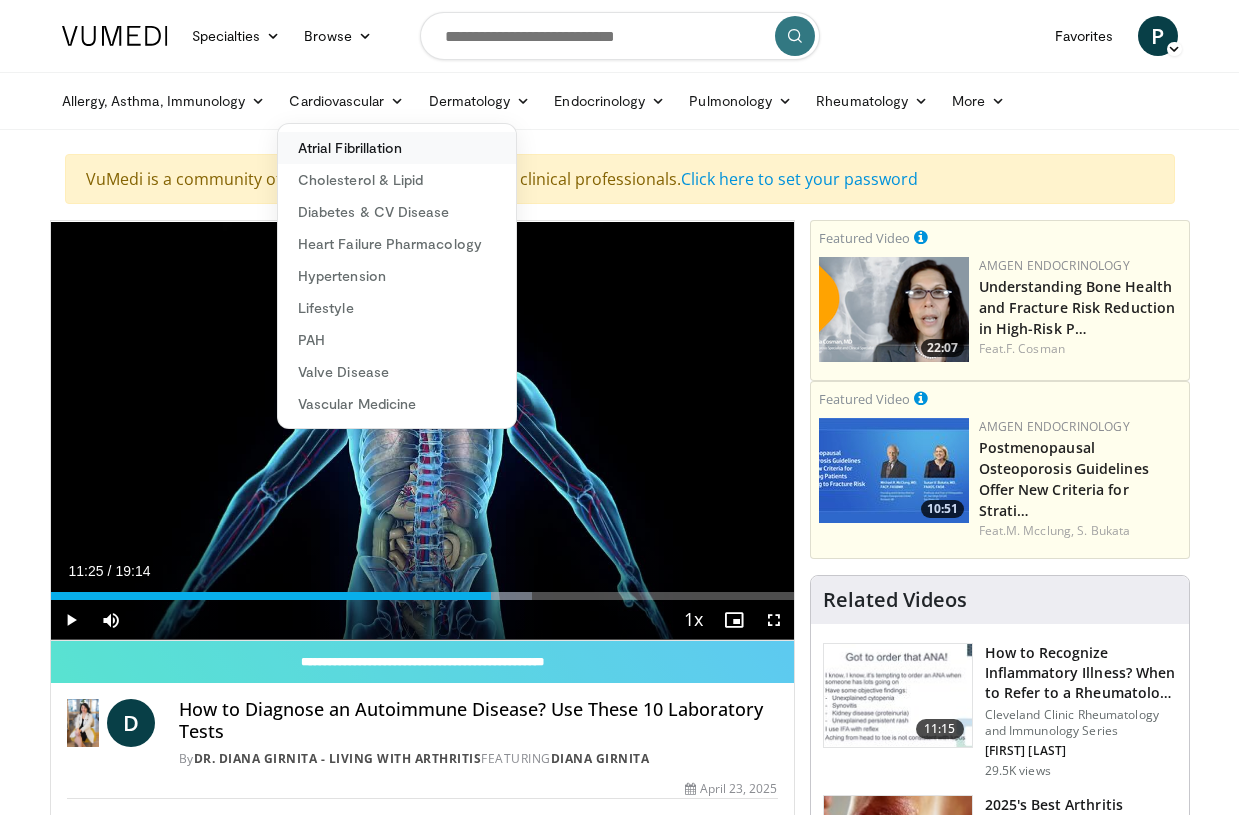 click on "Atrial Fibrillation" at bounding box center (397, 148) 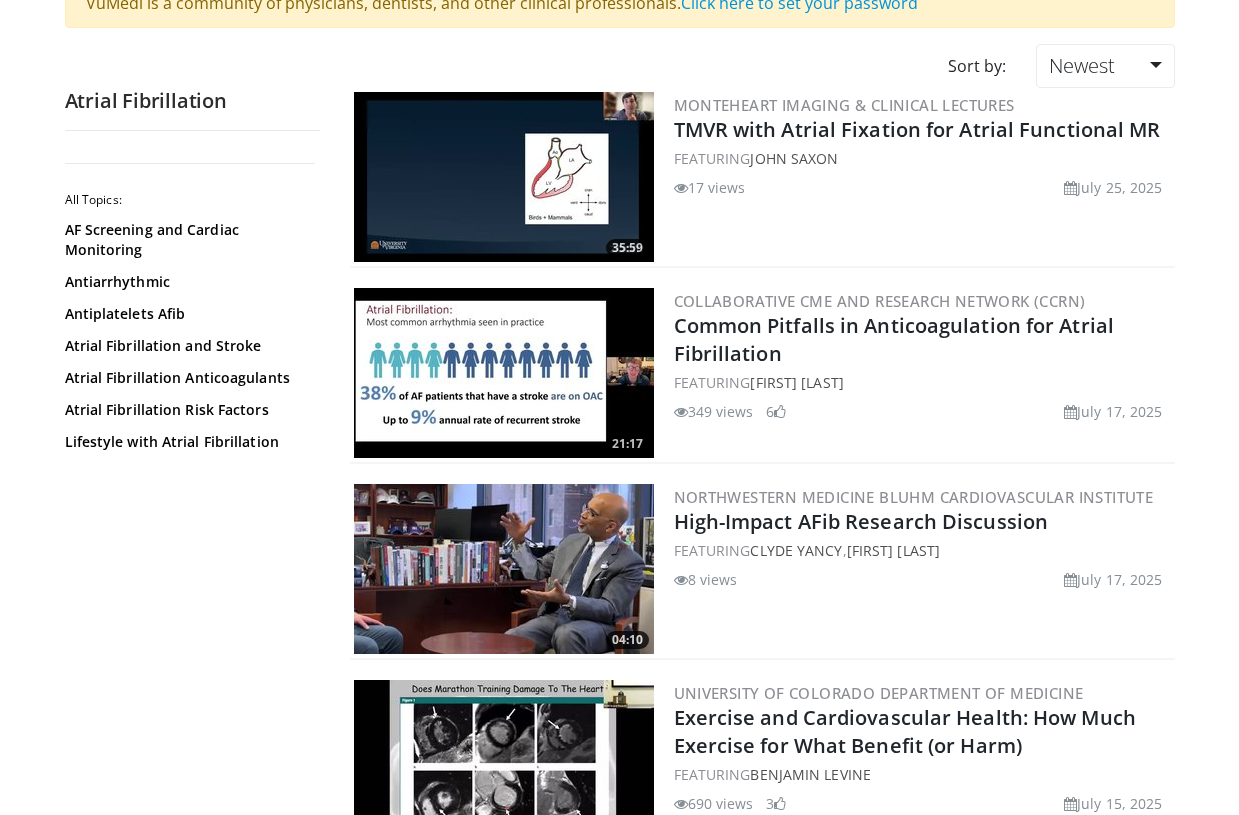 scroll, scrollTop: 0, scrollLeft: 0, axis: both 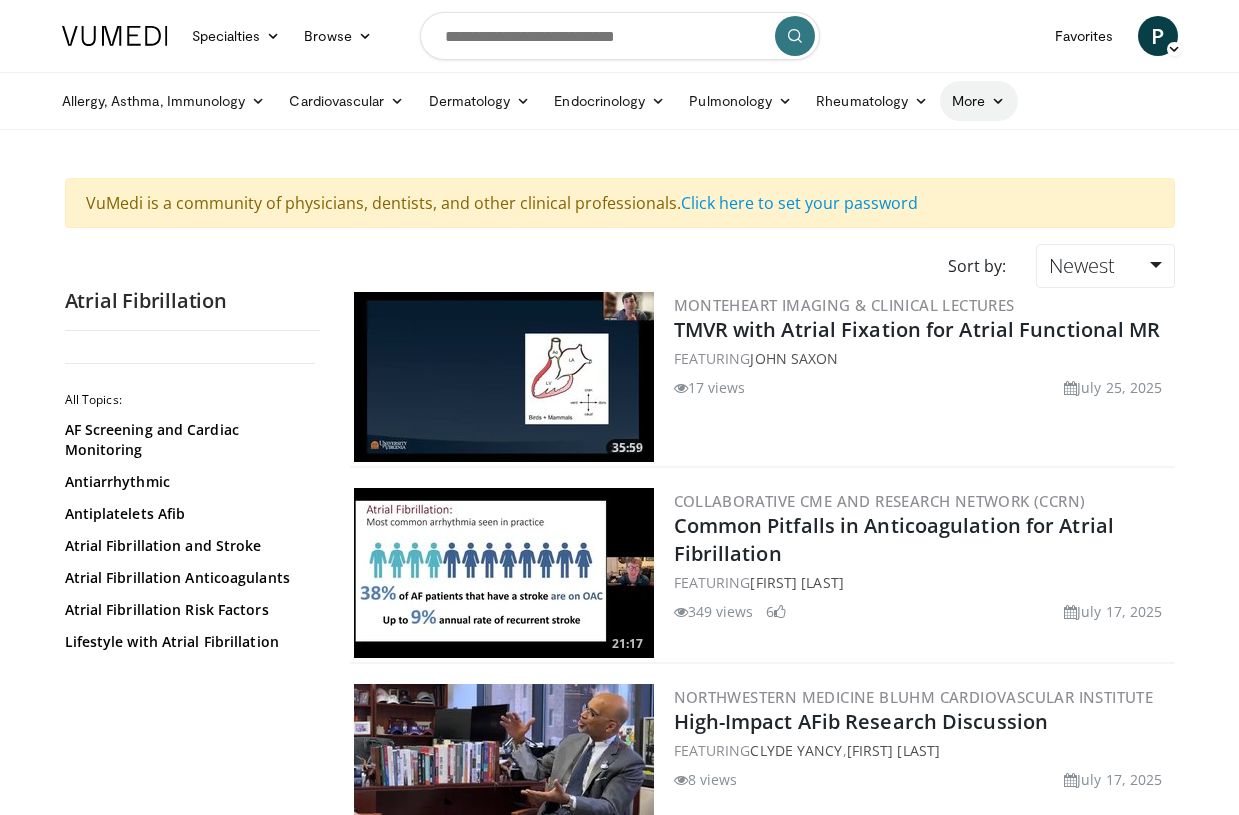 click on "More" at bounding box center [978, 101] 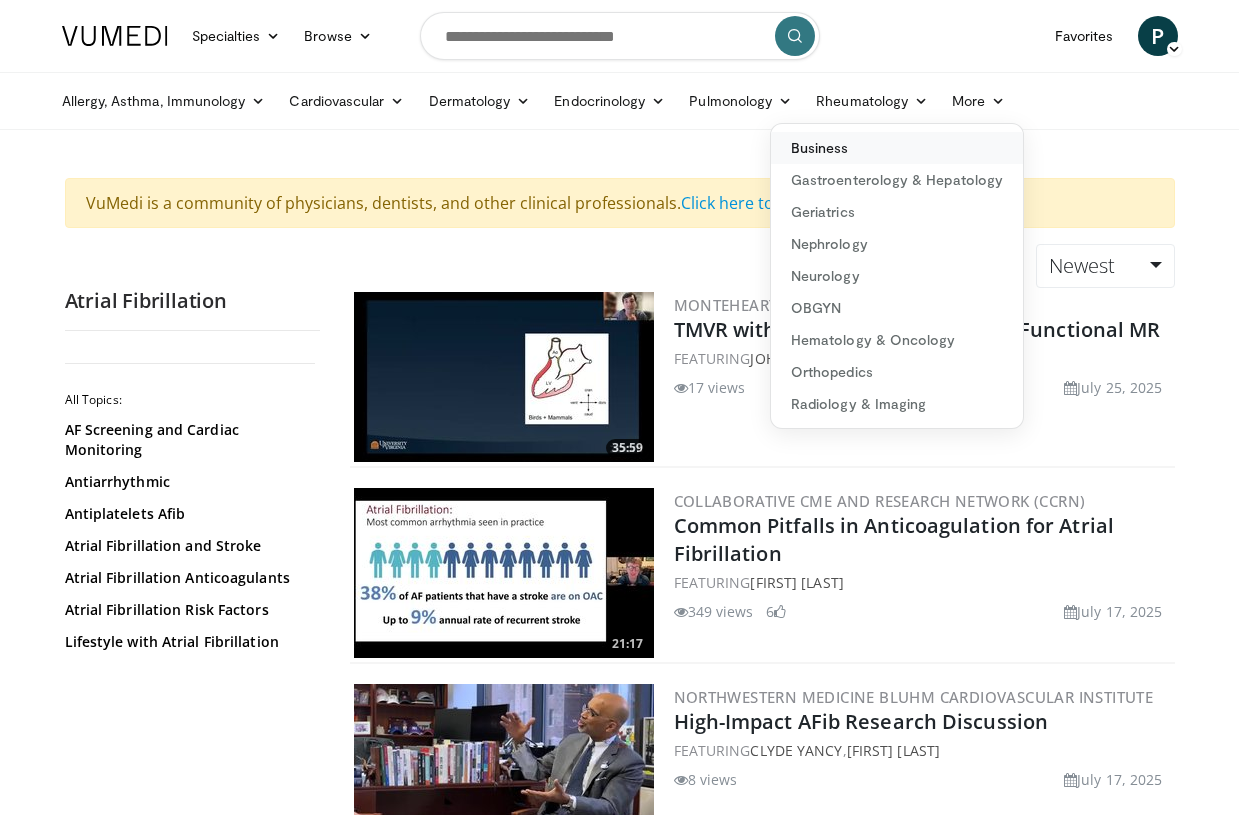 click on "Business" at bounding box center [897, 148] 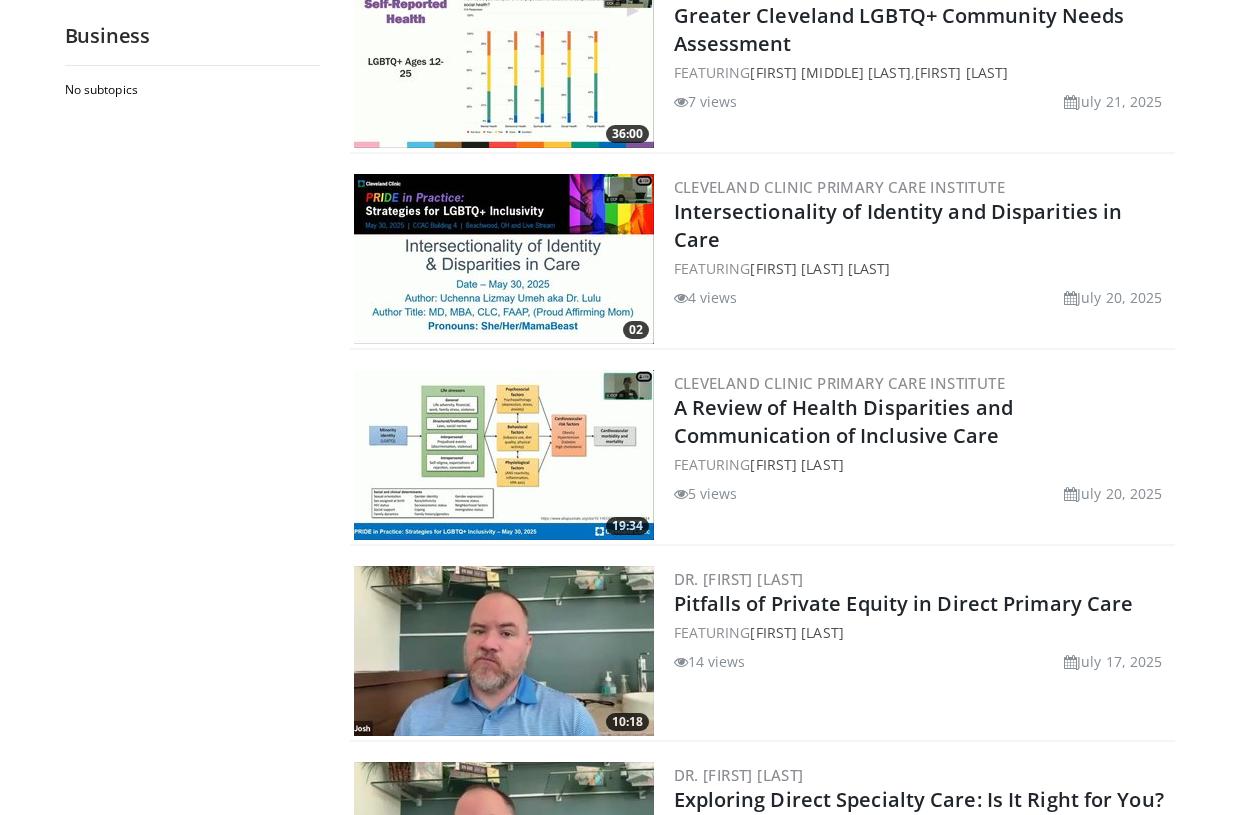 scroll, scrollTop: 900, scrollLeft: 0, axis: vertical 